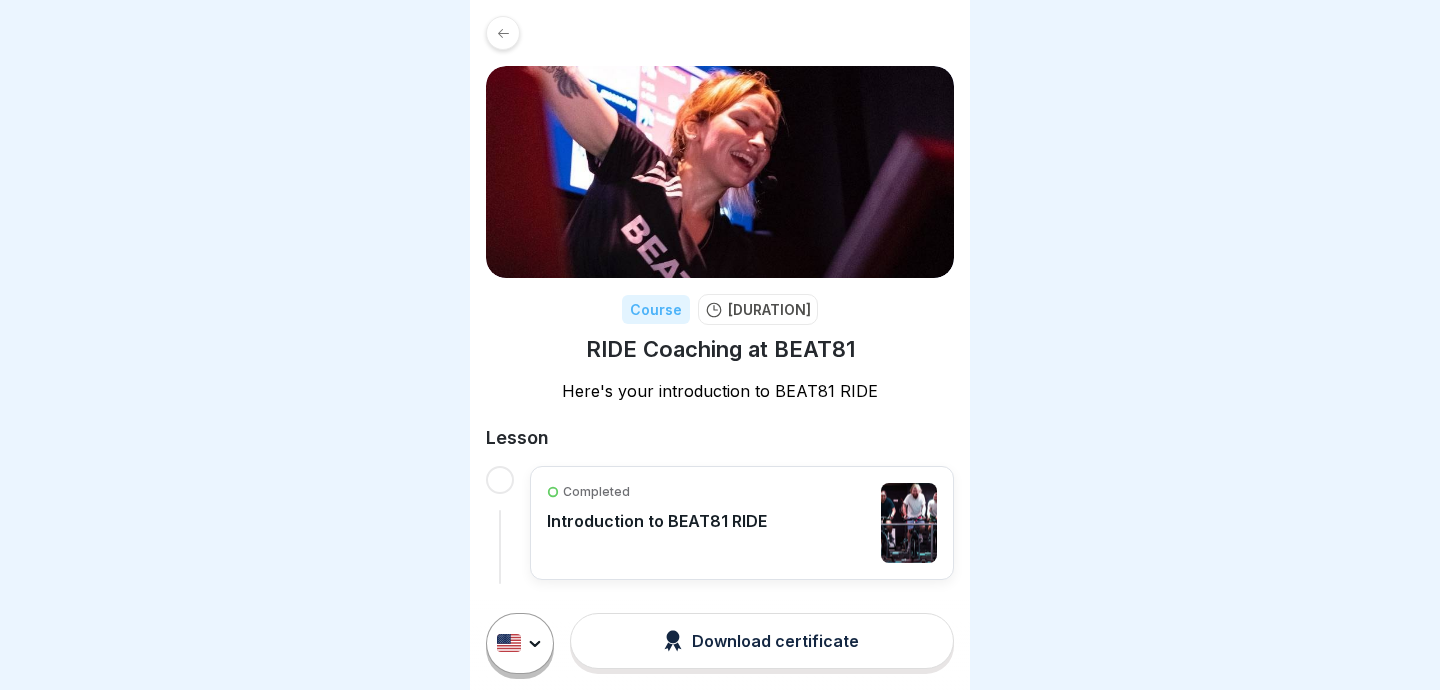 scroll, scrollTop: 0, scrollLeft: 0, axis: both 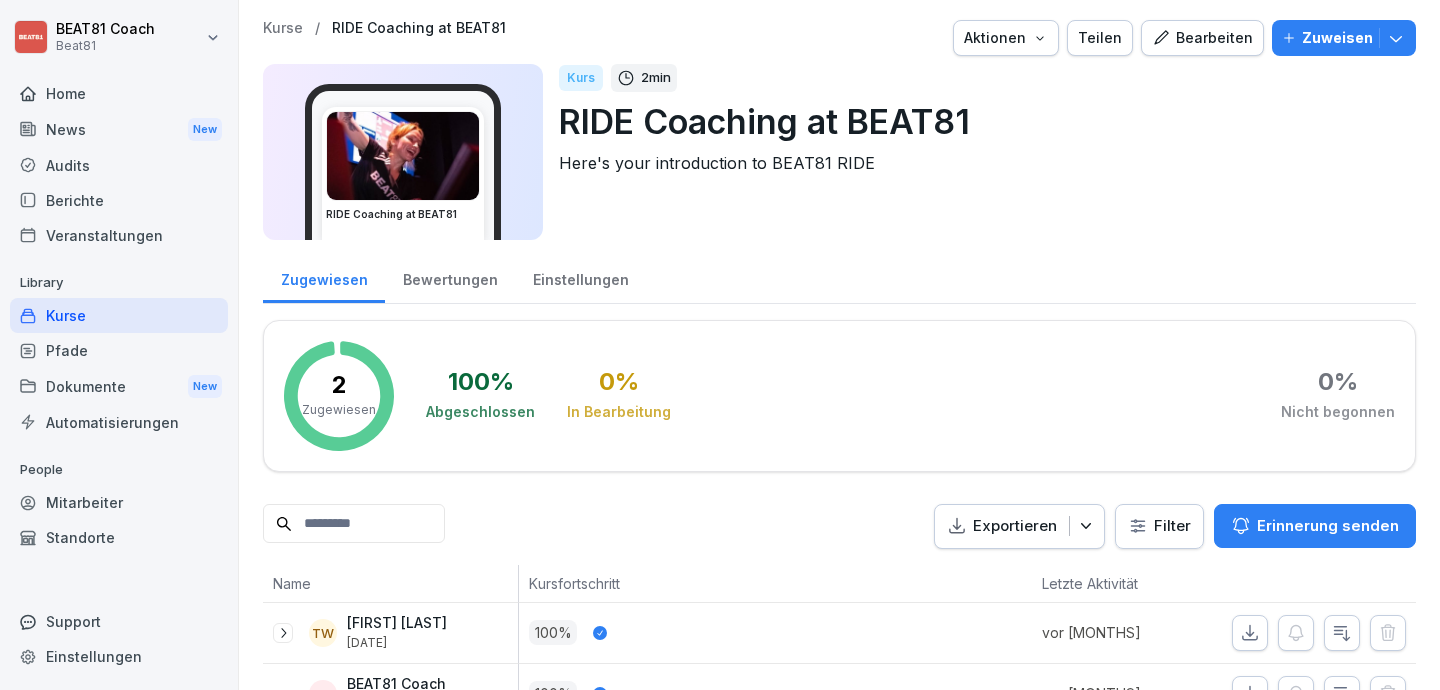 click on "Teilen" at bounding box center [1100, 38] 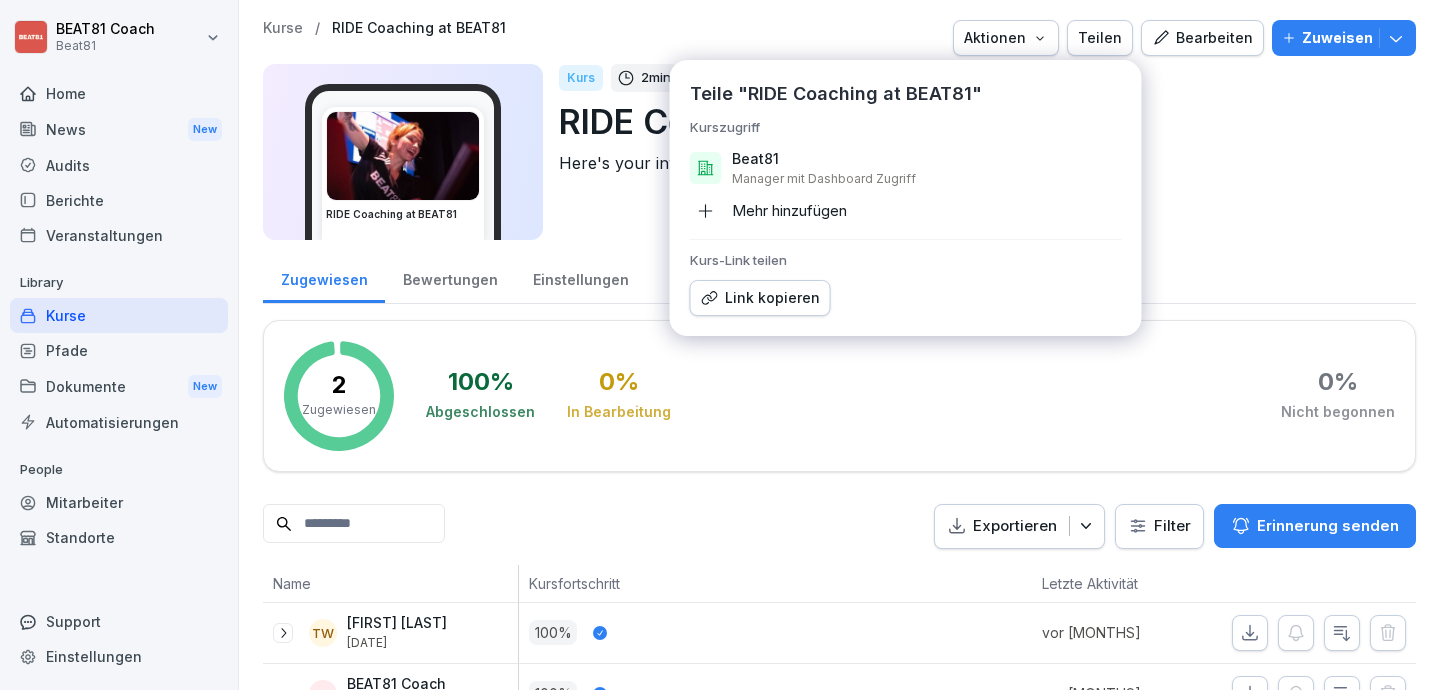 click on "Link kopieren" at bounding box center (760, 298) 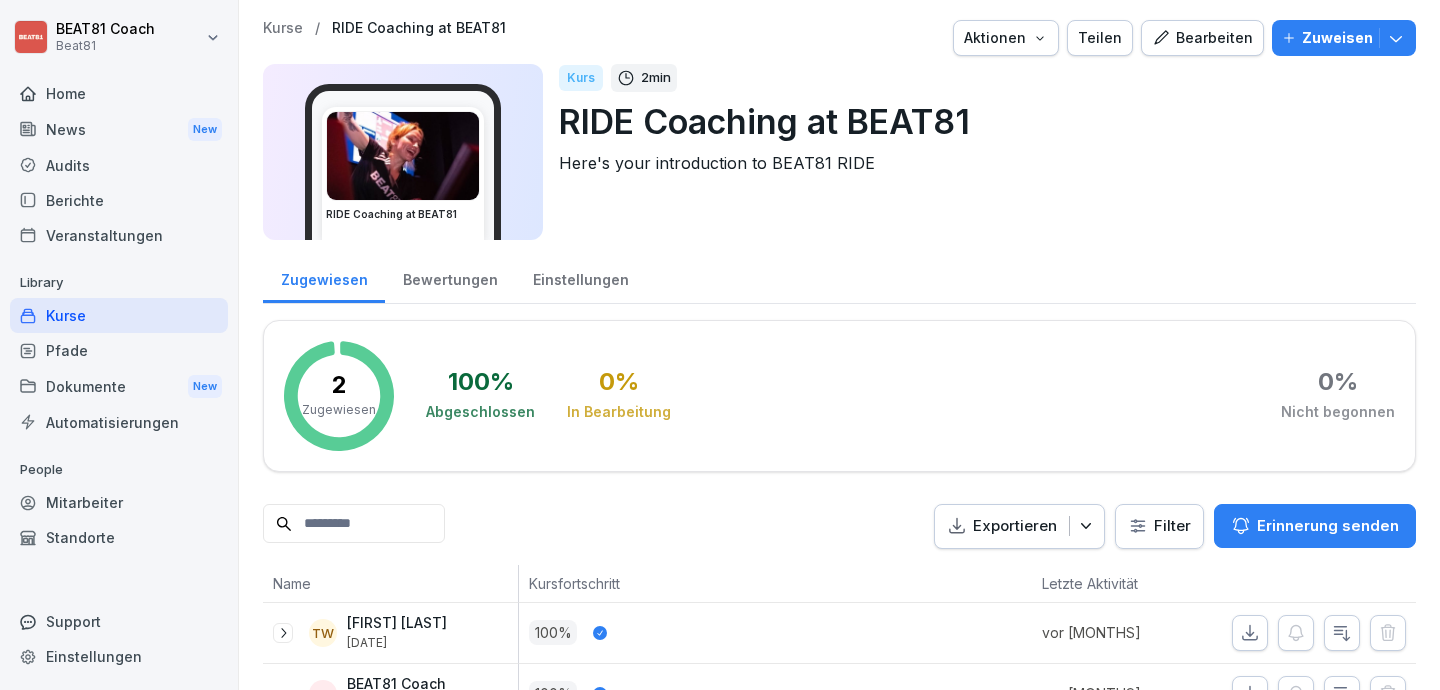 click on "Kurse" at bounding box center (119, 315) 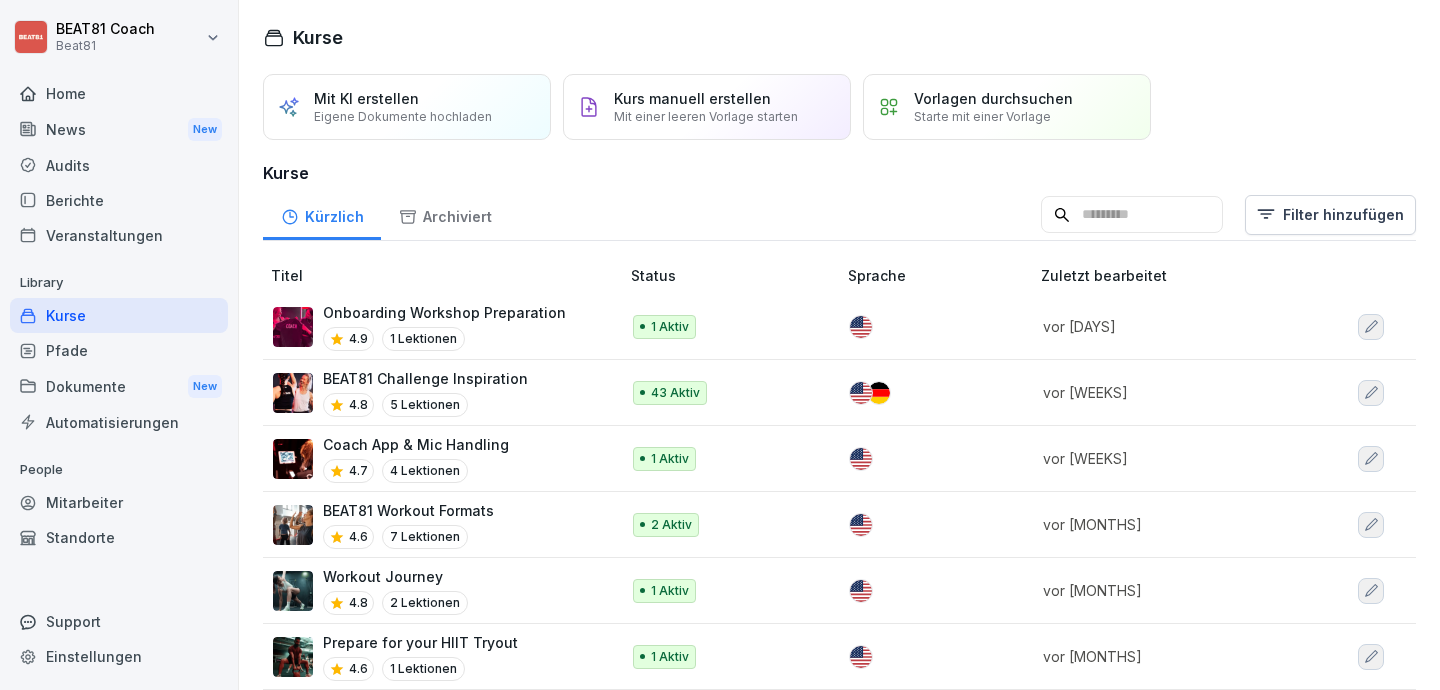 click at bounding box center (1132, 215) 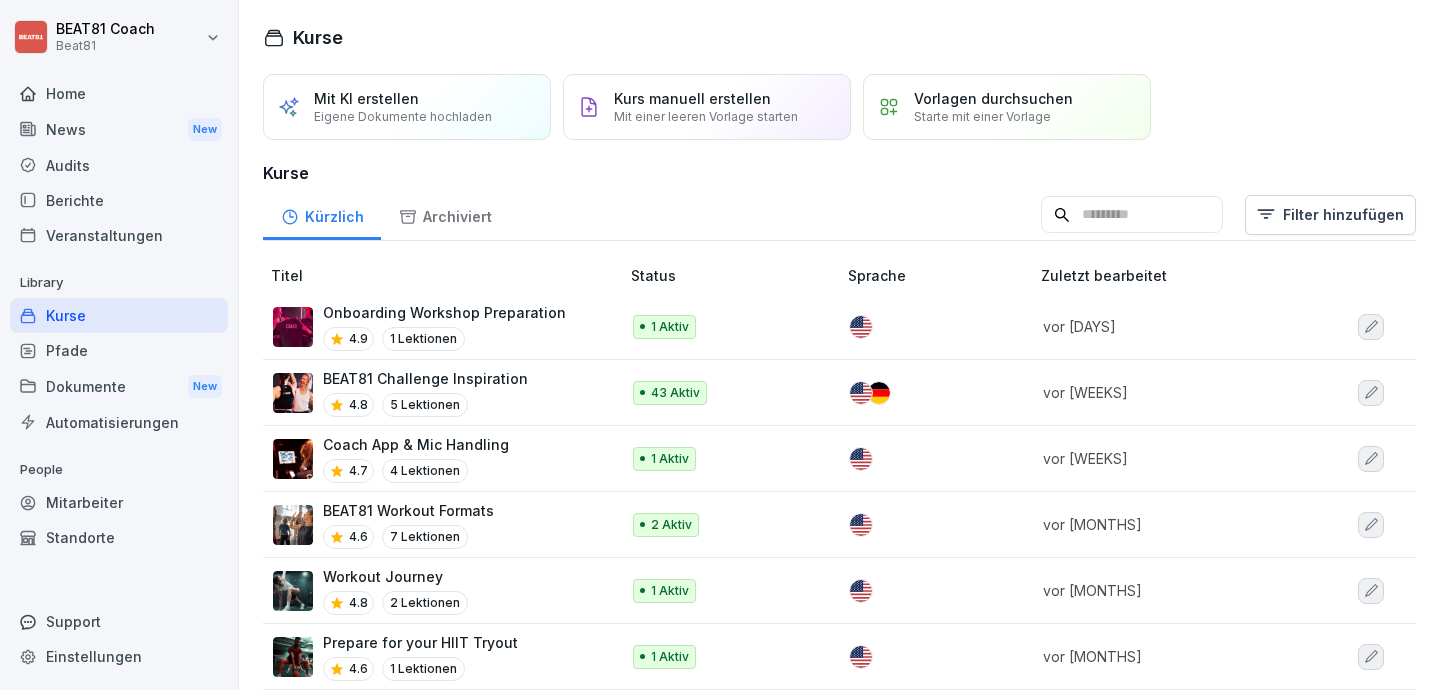 type on "*" 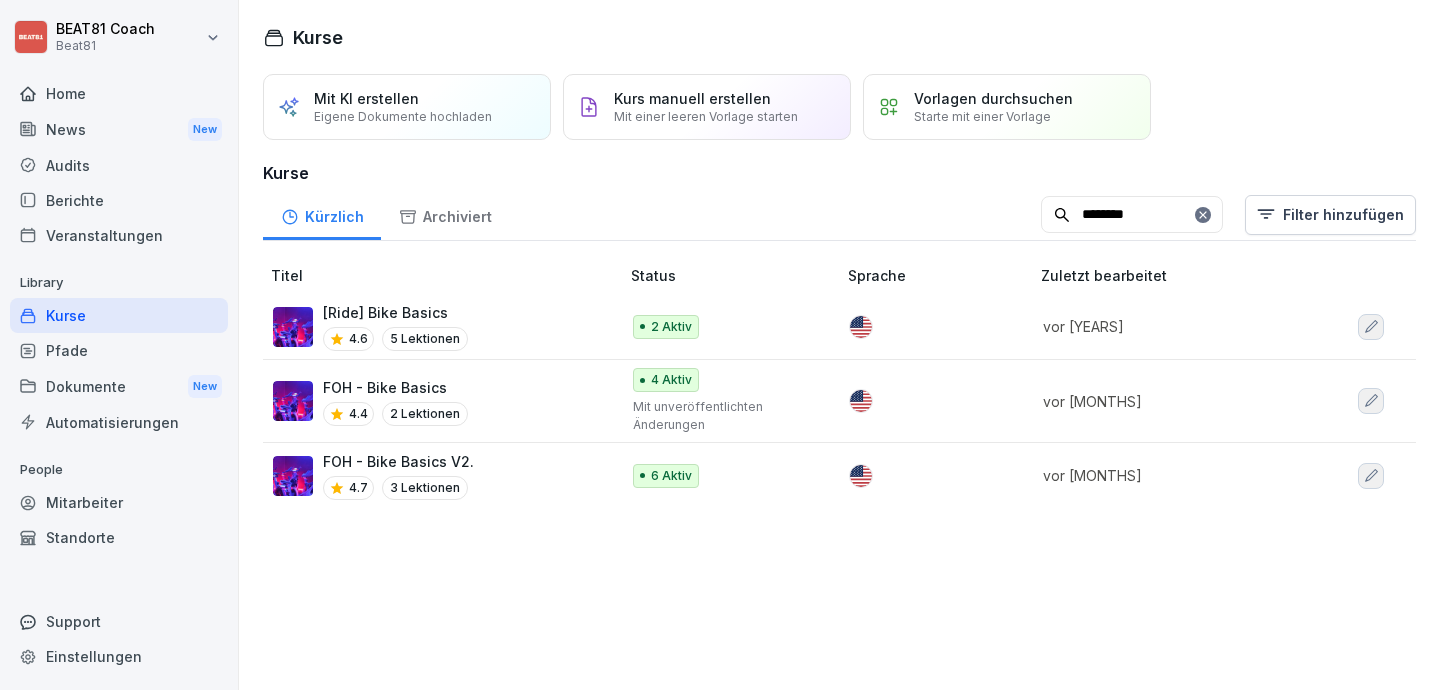 type on "********" 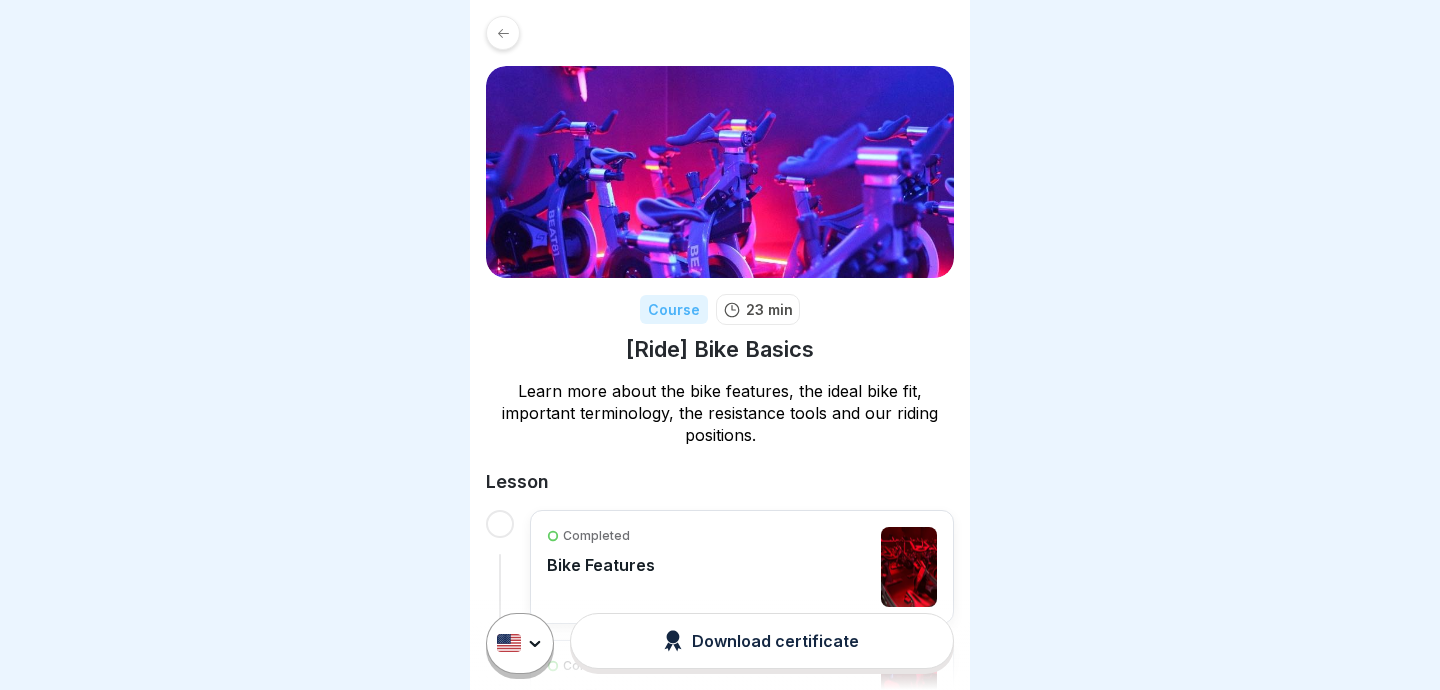 scroll, scrollTop: 0, scrollLeft: 0, axis: both 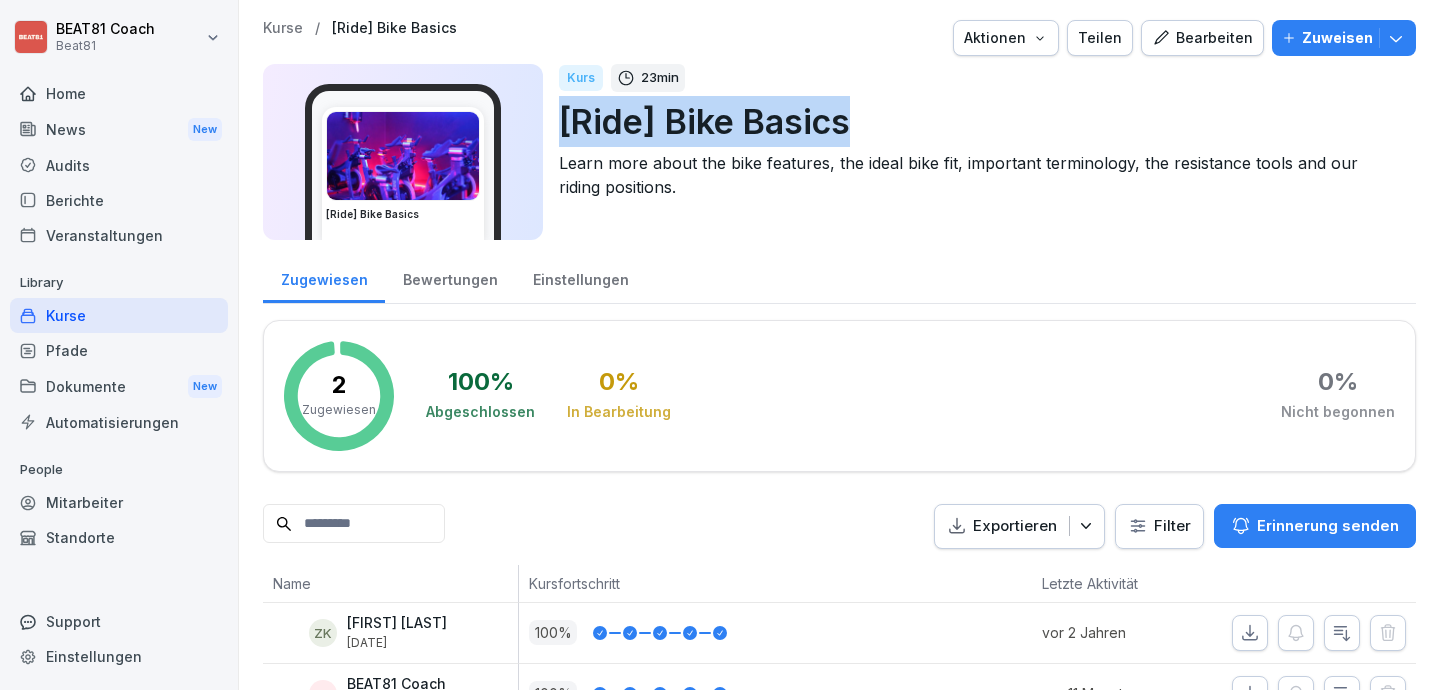 drag, startPoint x: 847, startPoint y: 124, endPoint x: 558, endPoint y: 124, distance: 289 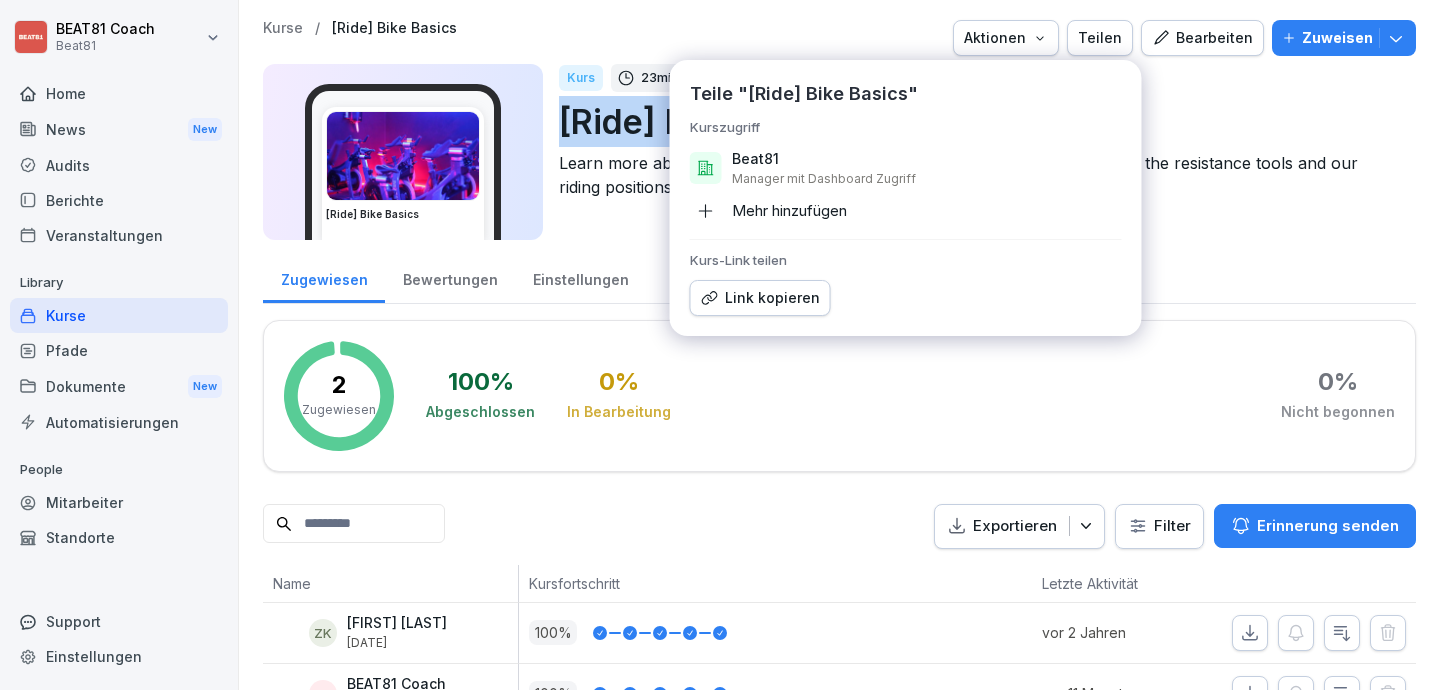 click on "Link kopieren" at bounding box center (760, 298) 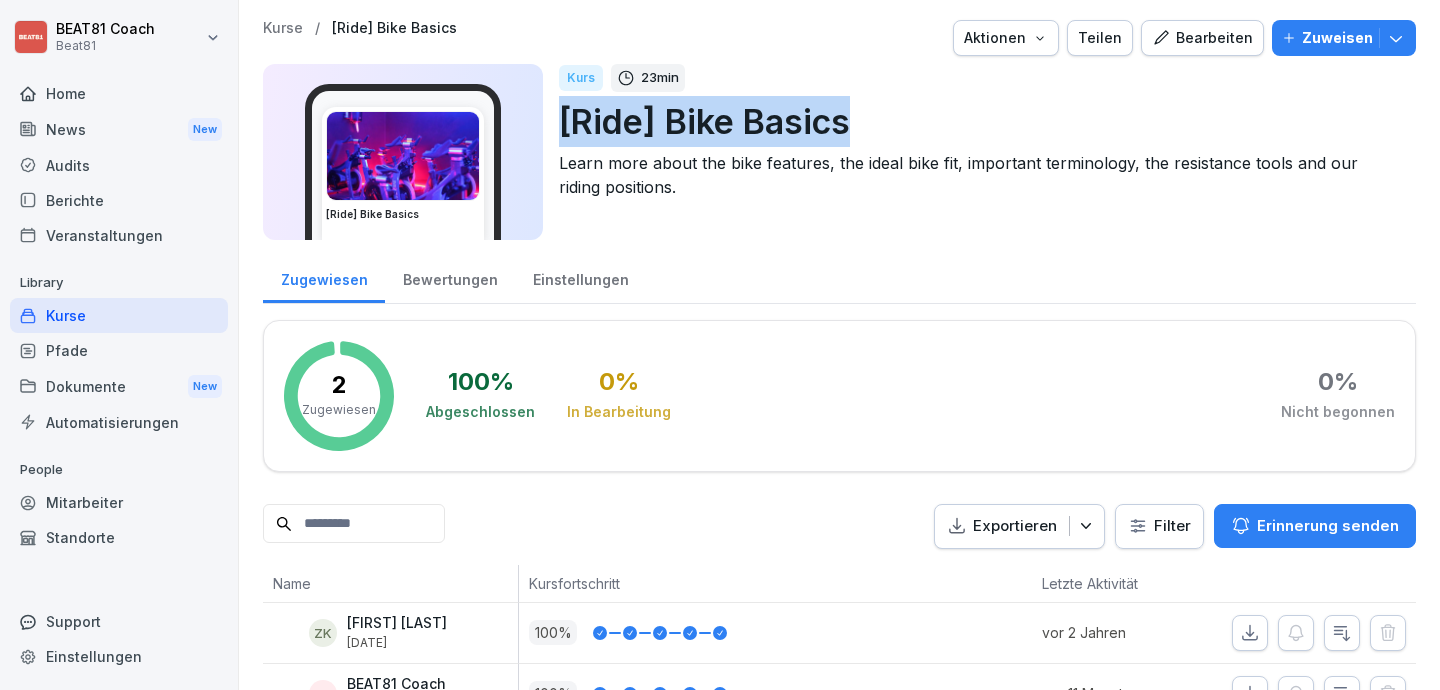 click on "Kurse" at bounding box center (119, 315) 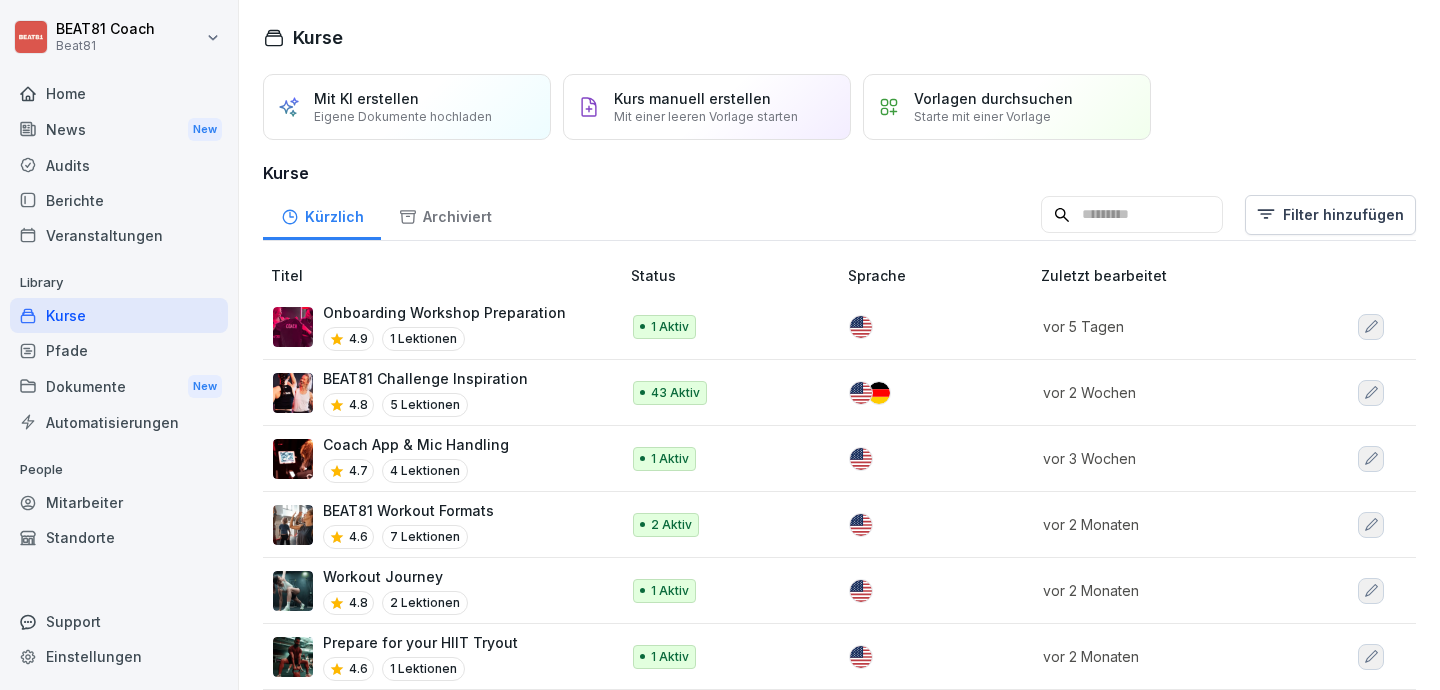 click at bounding box center [1132, 215] 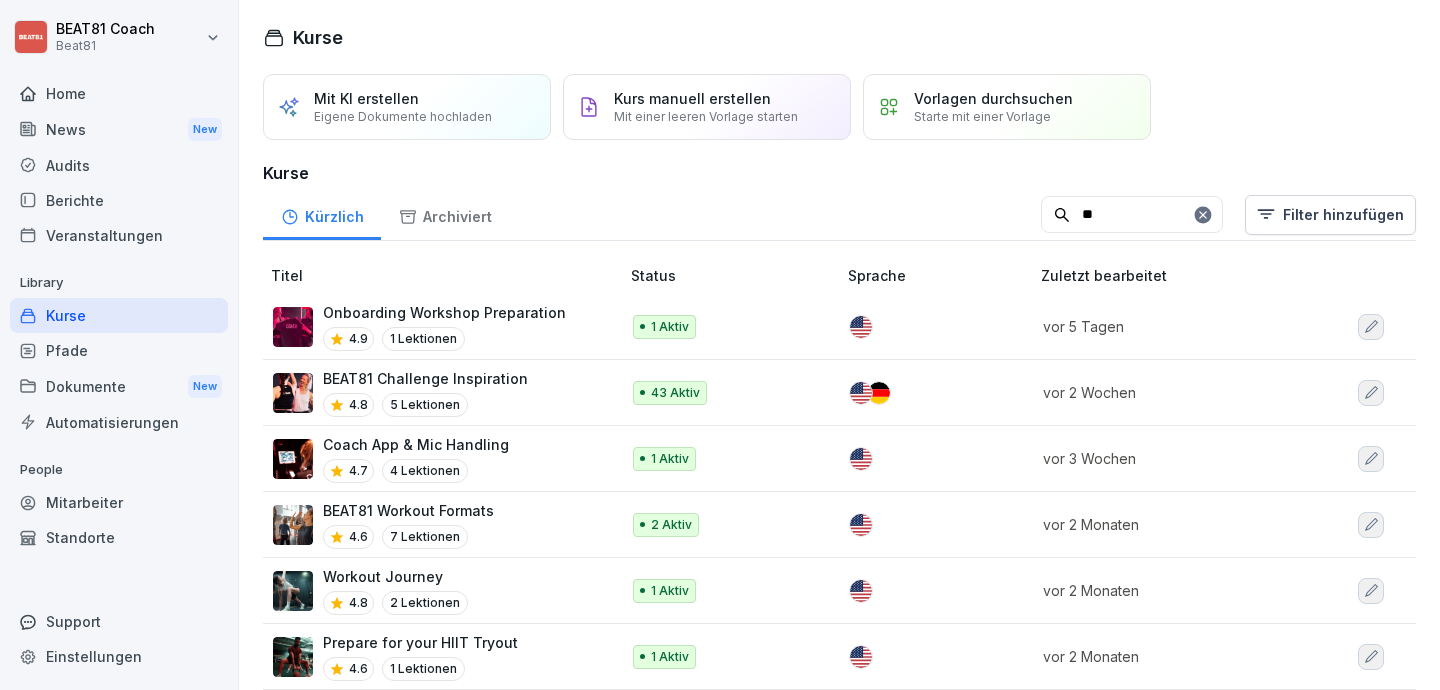 type on "*" 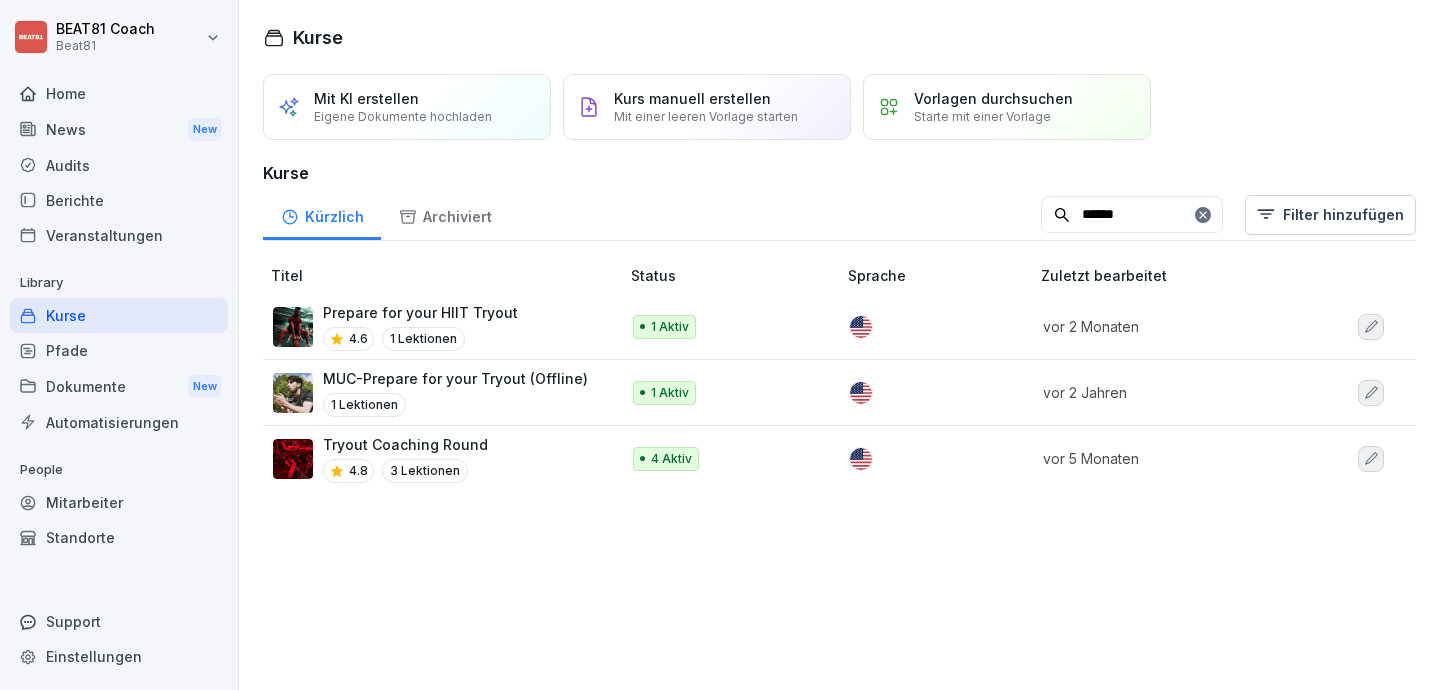 type on "******" 